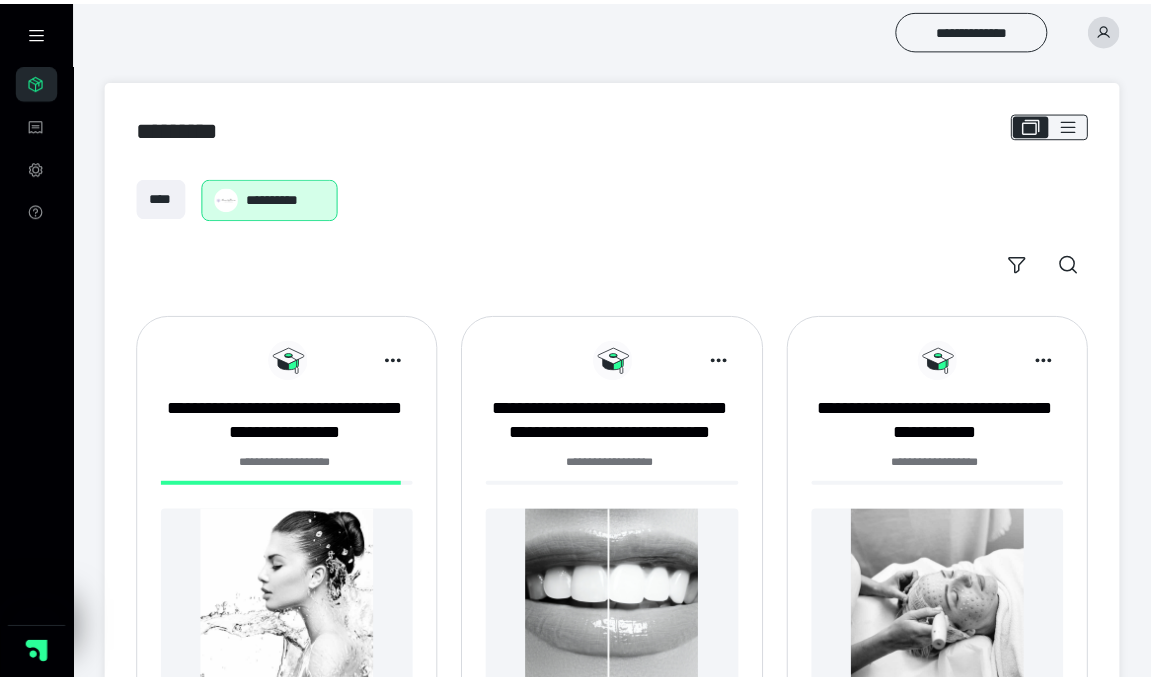 scroll, scrollTop: 366, scrollLeft: 0, axis: vertical 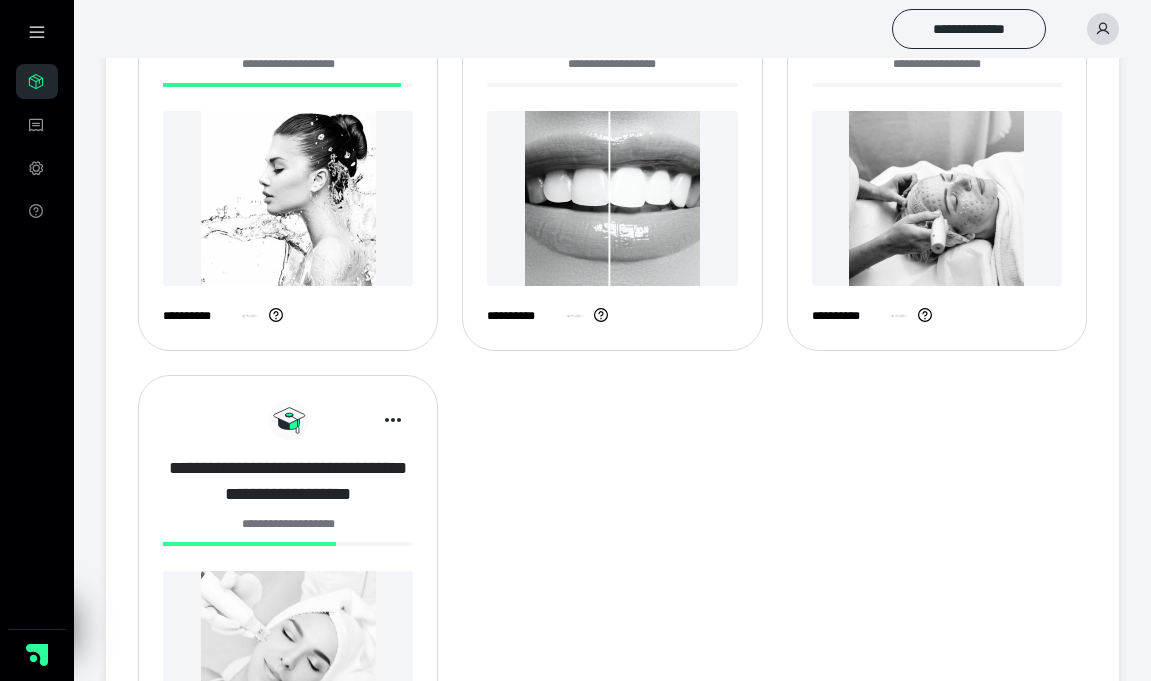 click on "**********" at bounding box center (288, 481) 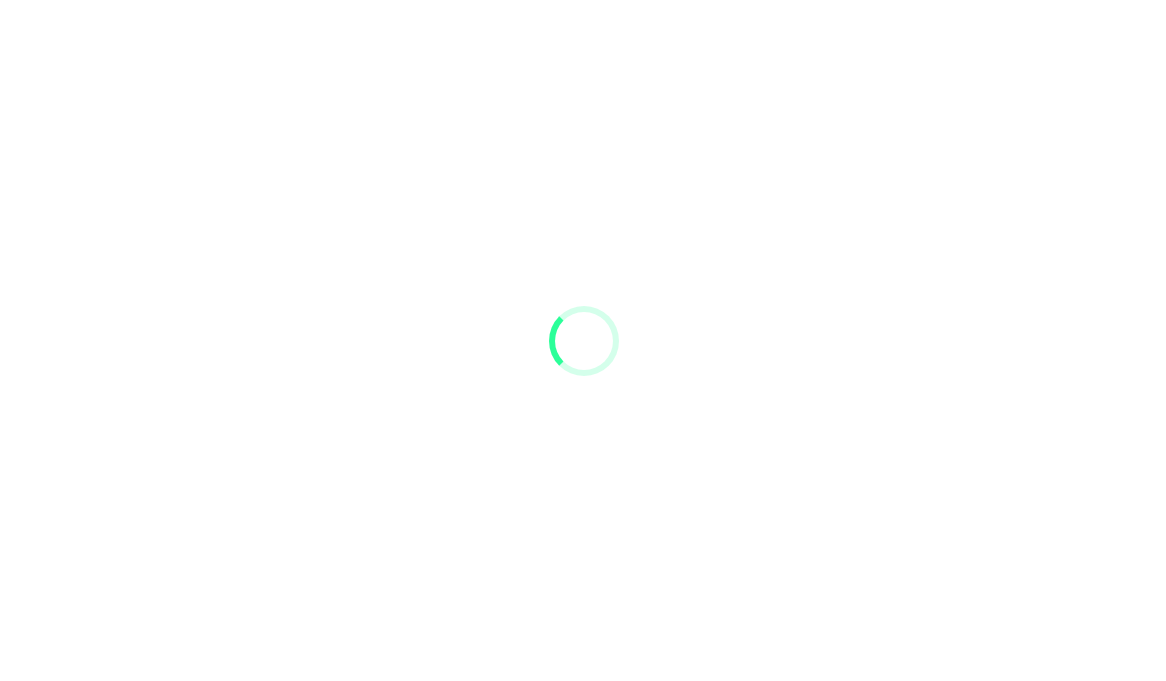 scroll, scrollTop: 0, scrollLeft: 0, axis: both 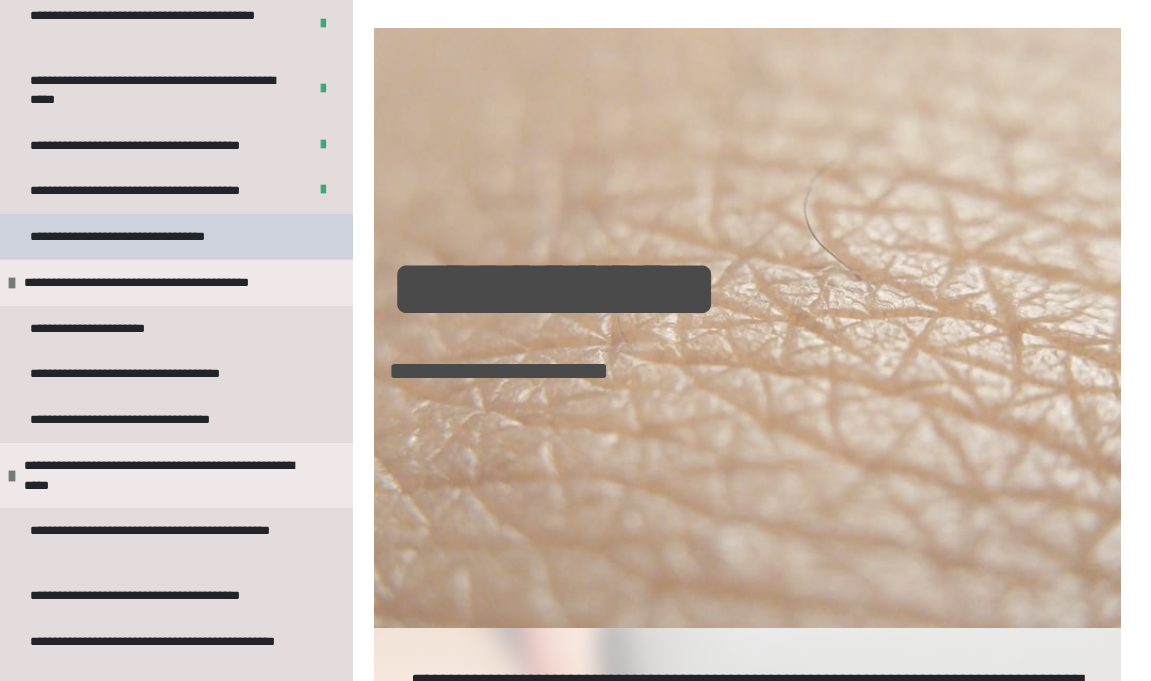click on "**********" at bounding box center (176, 237) 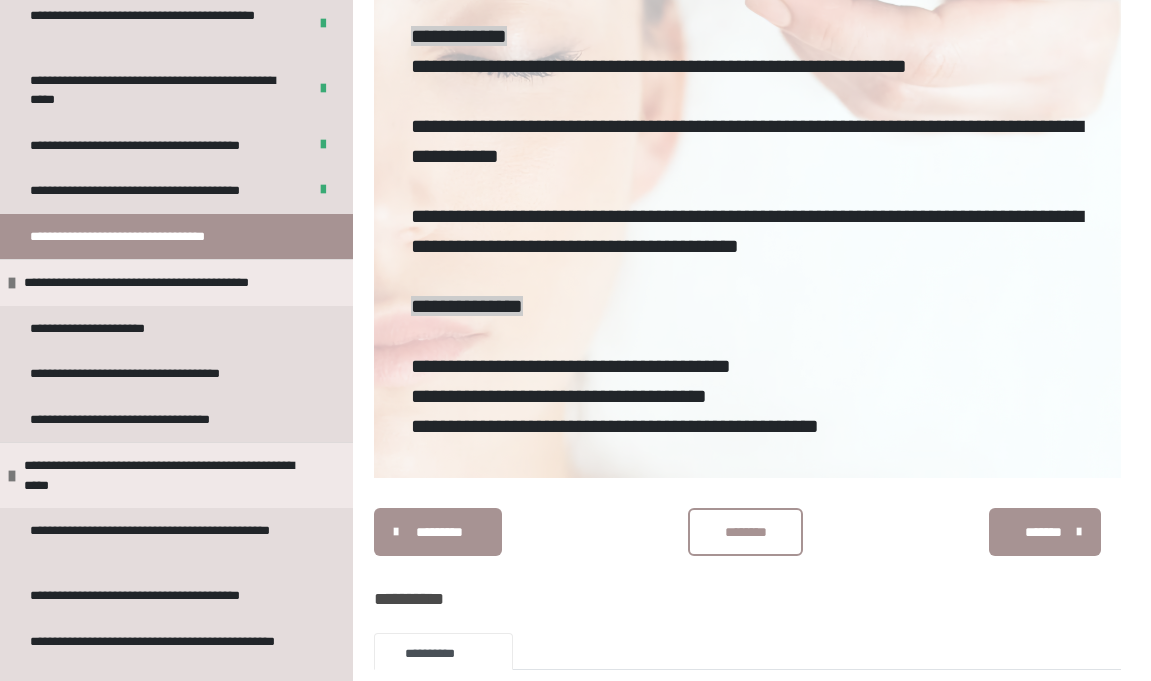 scroll, scrollTop: 1188, scrollLeft: 0, axis: vertical 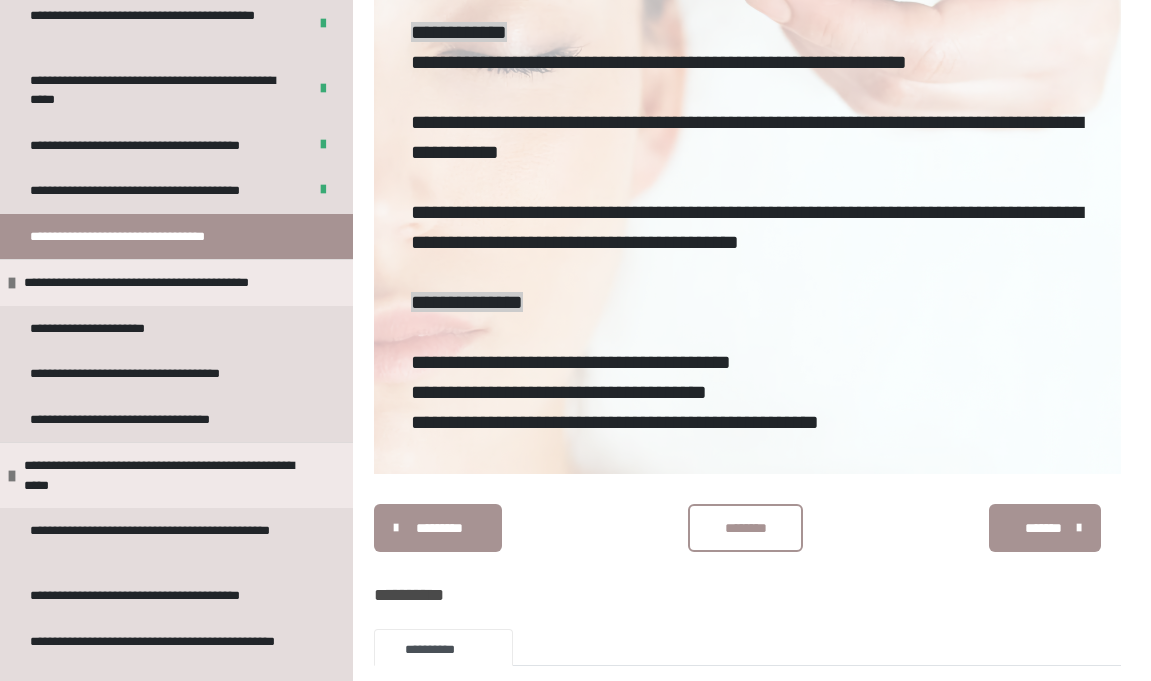 click on "********" at bounding box center [745, 528] 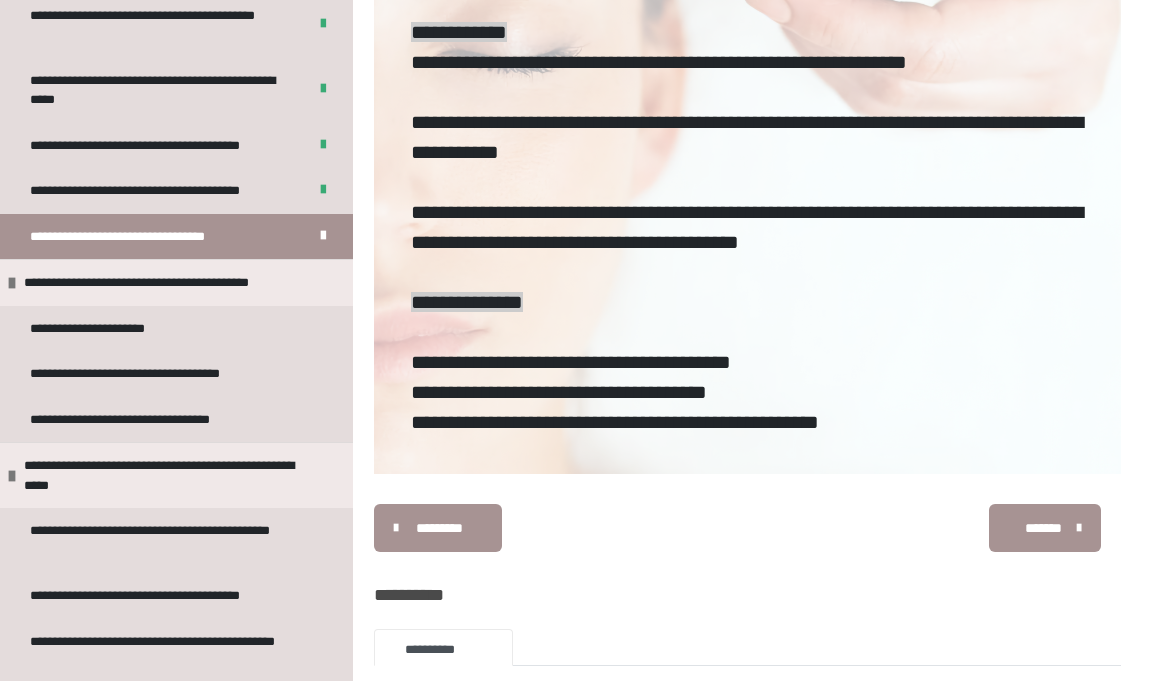 click on "*******" at bounding box center [1045, 528] 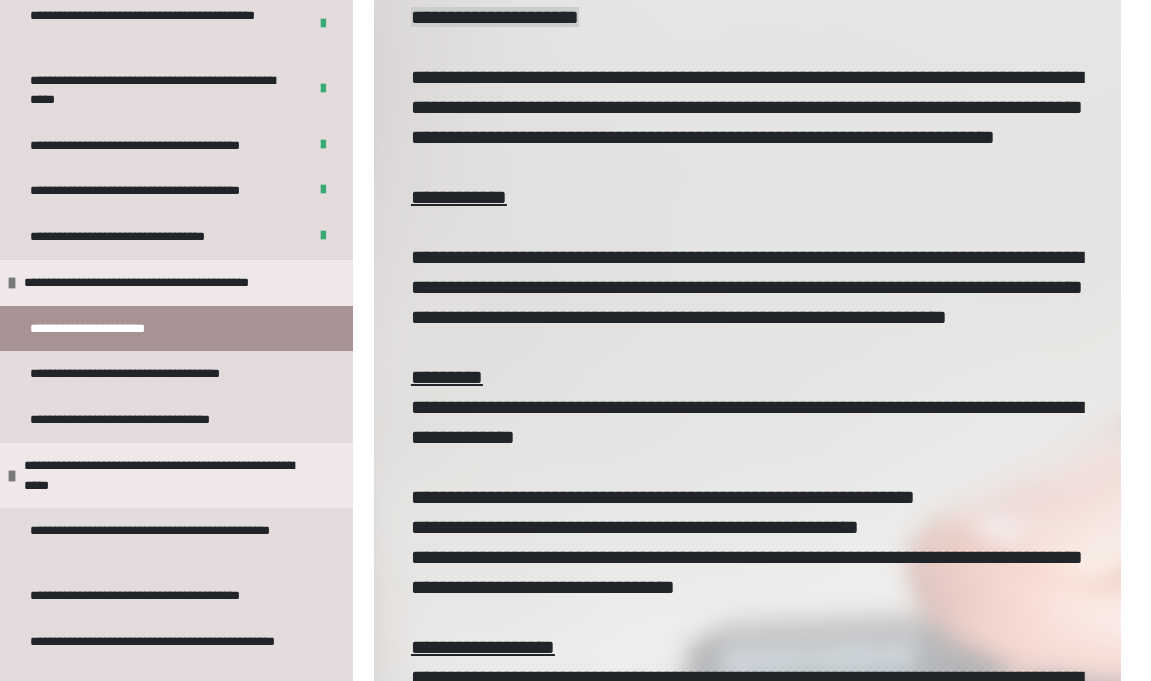 scroll, scrollTop: 1188, scrollLeft: 0, axis: vertical 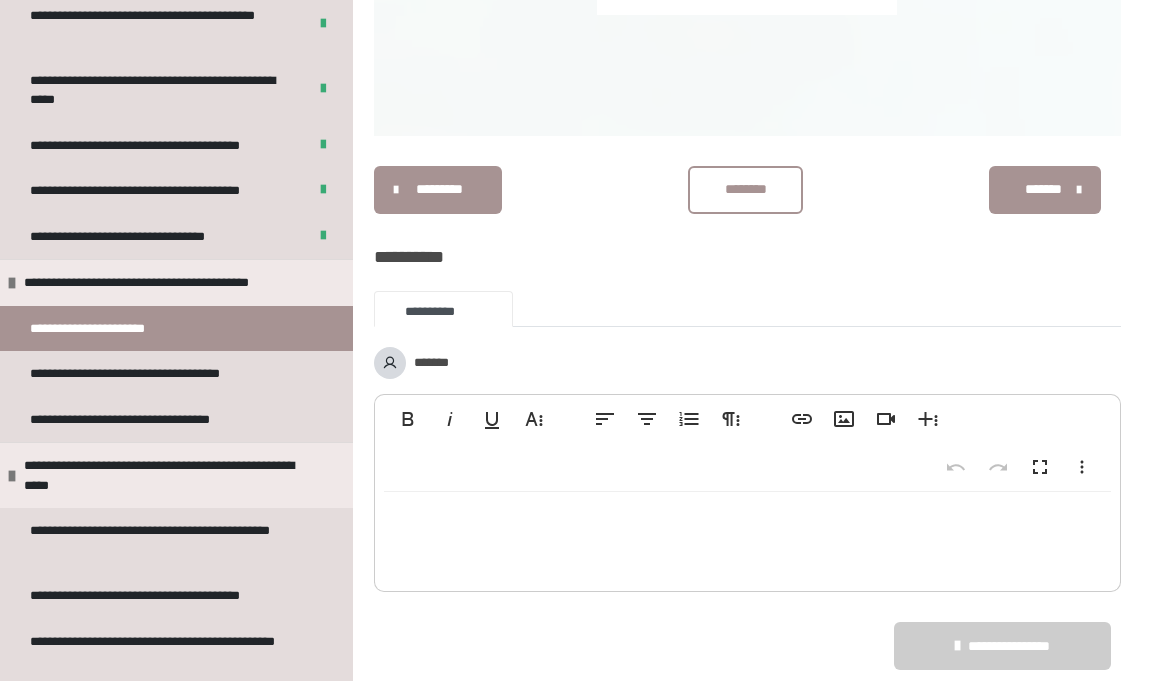 click on "********" at bounding box center (745, 189) 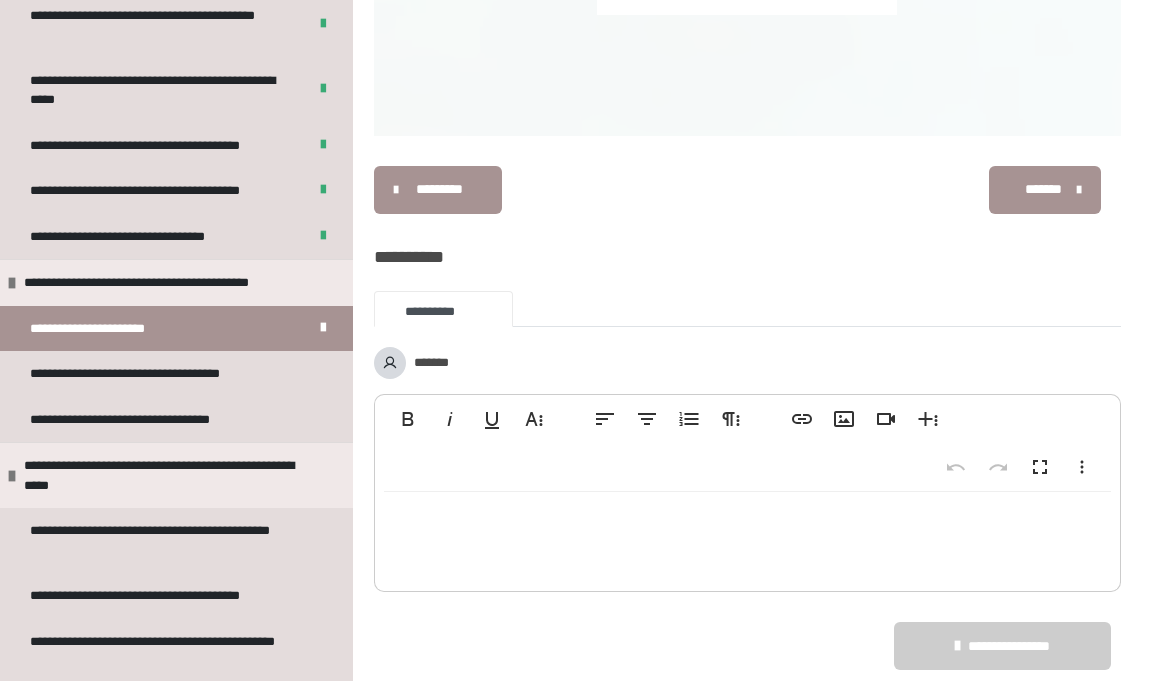 click on "*******" at bounding box center [1043, 189] 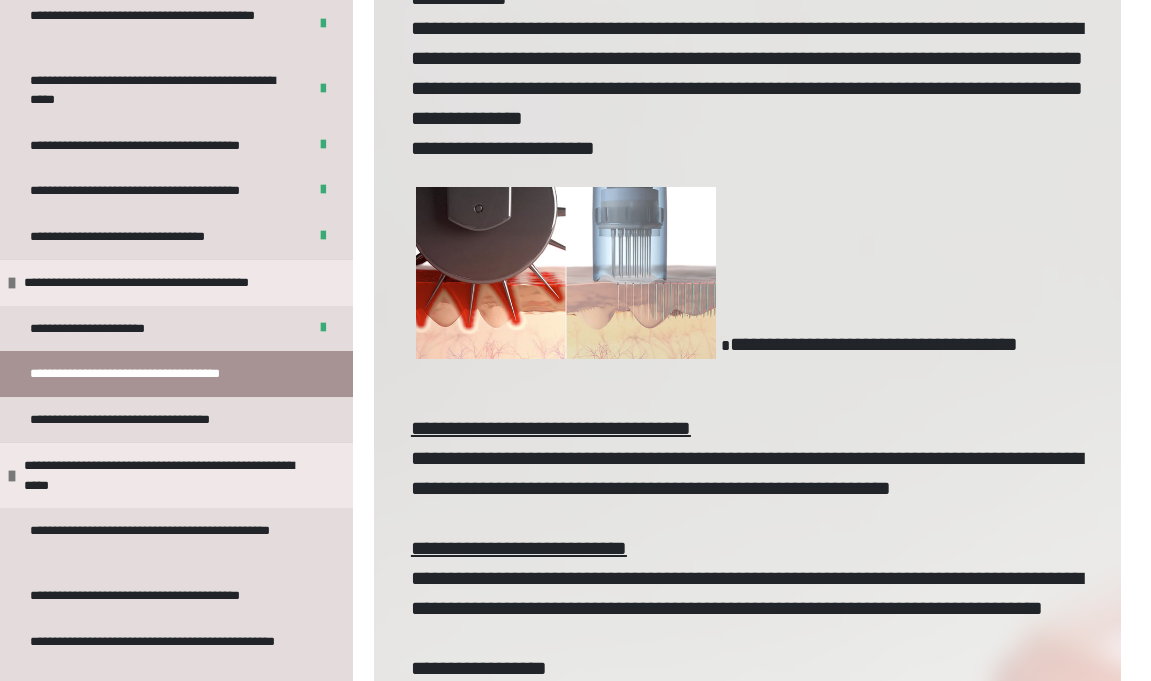 scroll, scrollTop: 1588, scrollLeft: 0, axis: vertical 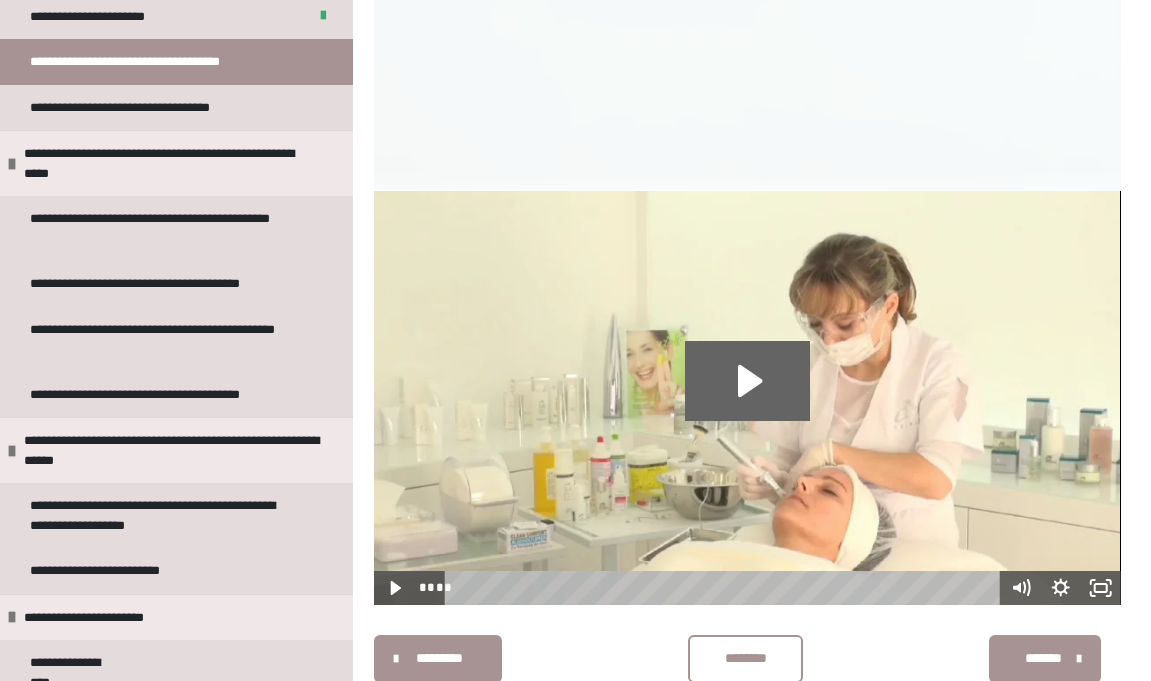 click 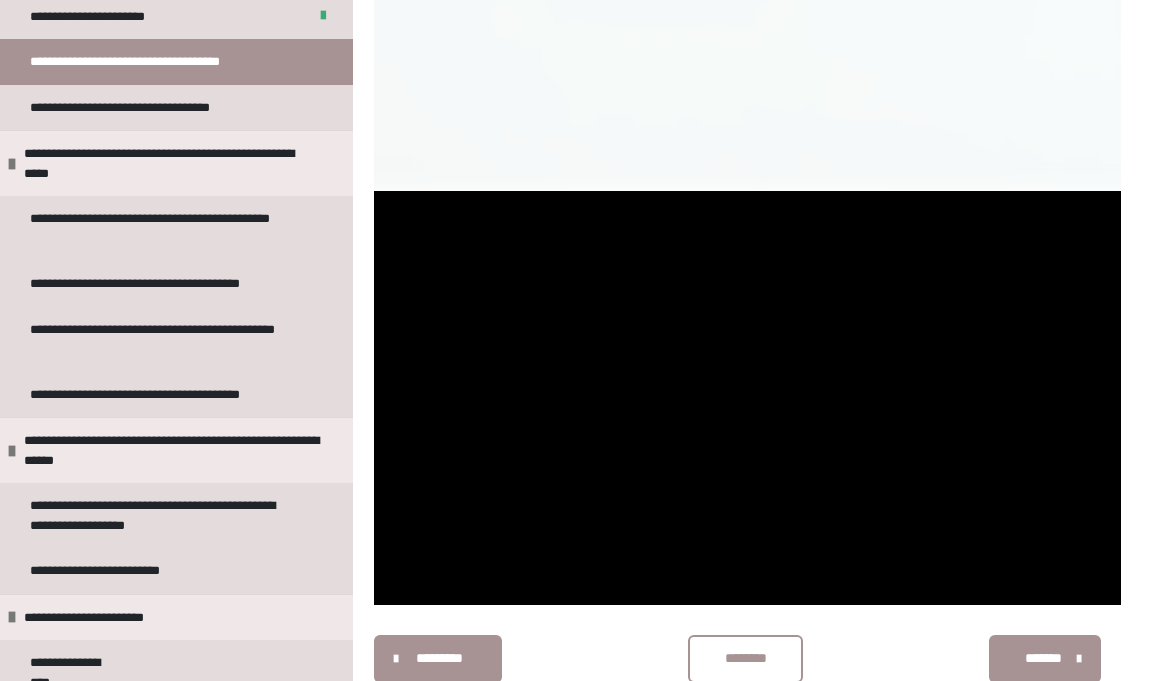 click on "********" at bounding box center [745, 658] 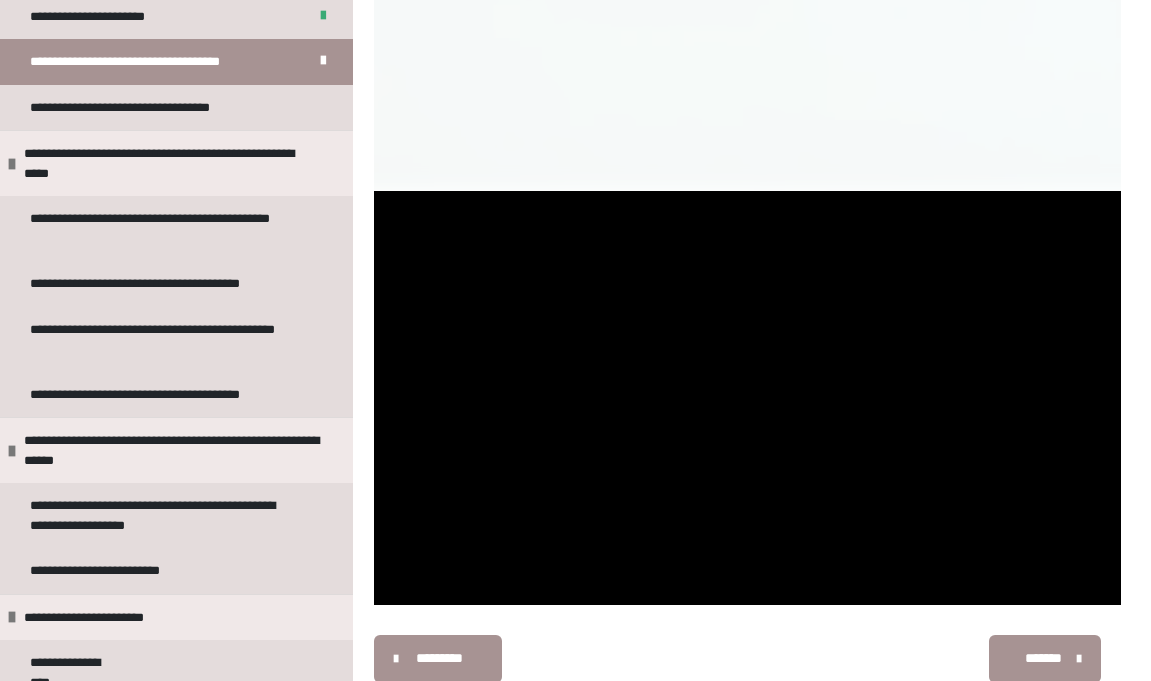 click on "*******" at bounding box center (1043, 658) 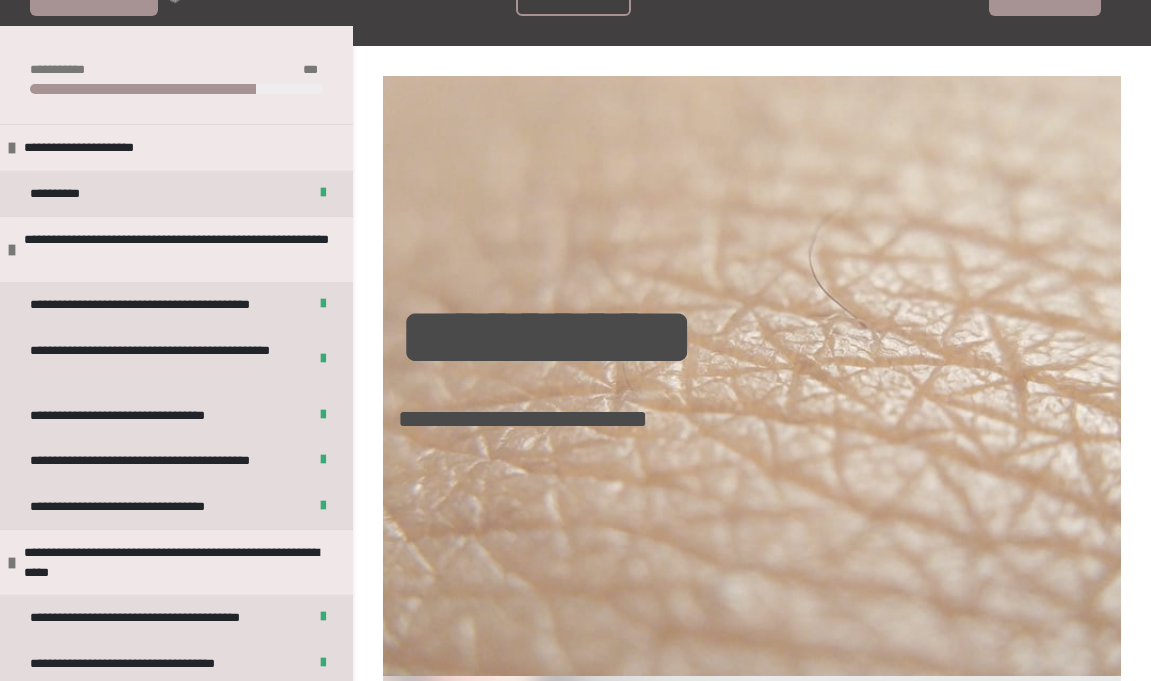 scroll, scrollTop: 42, scrollLeft: 0, axis: vertical 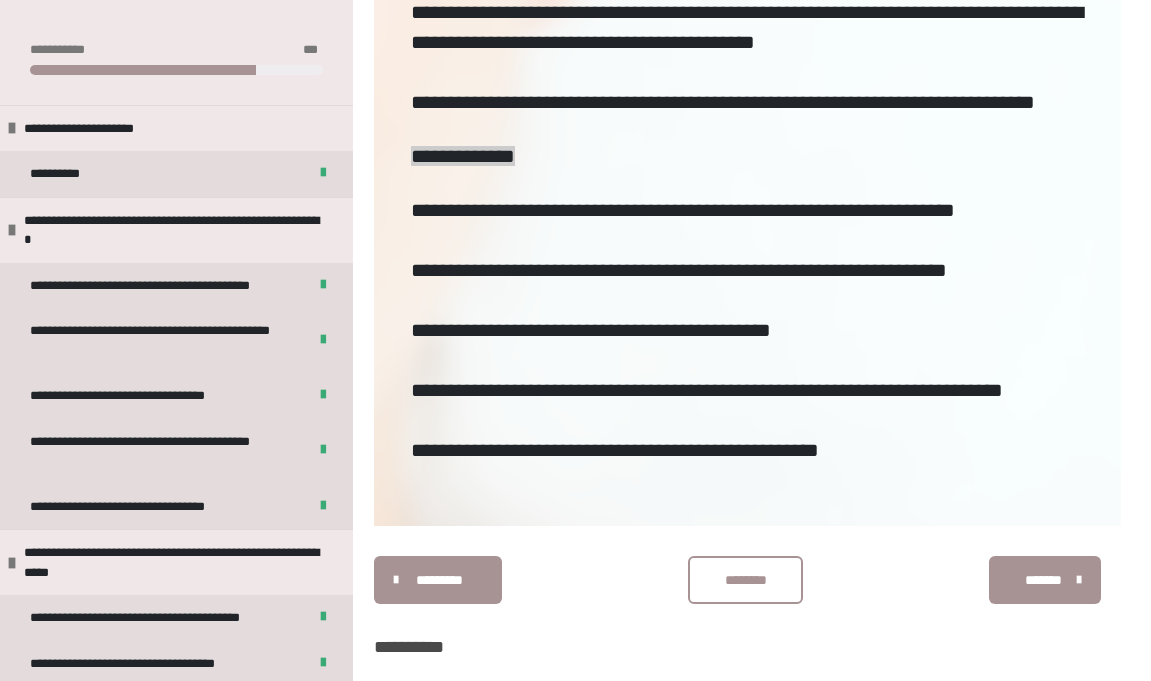 click on "********" at bounding box center (745, 580) 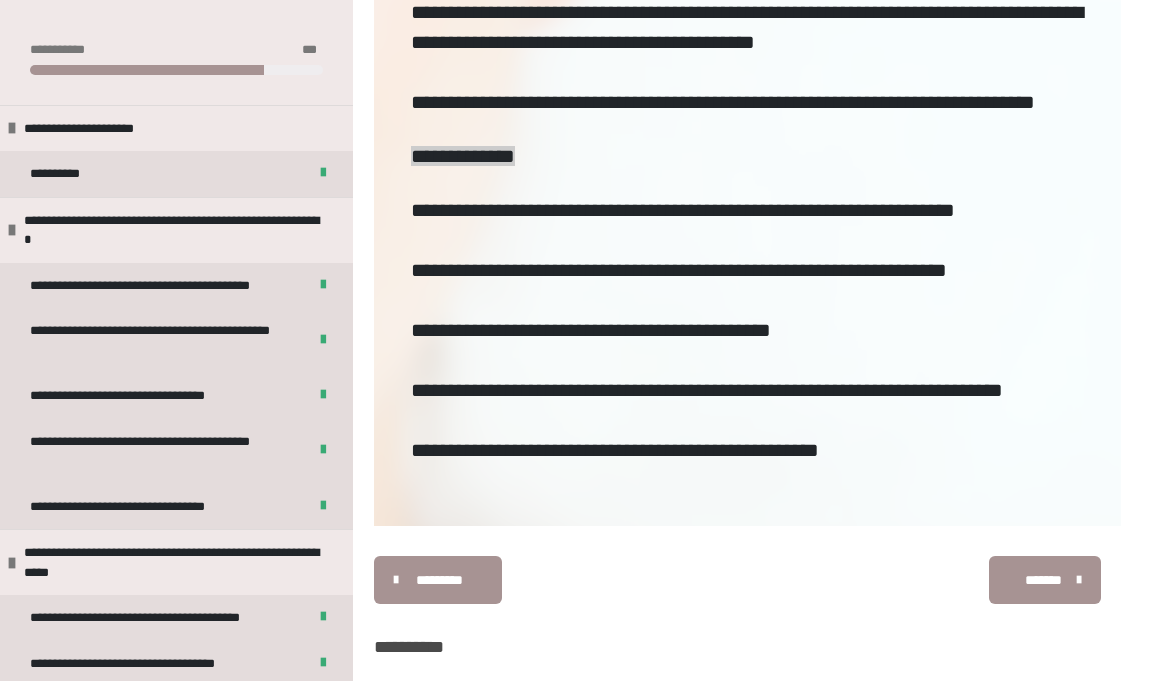 click on "*******" at bounding box center [1045, 580] 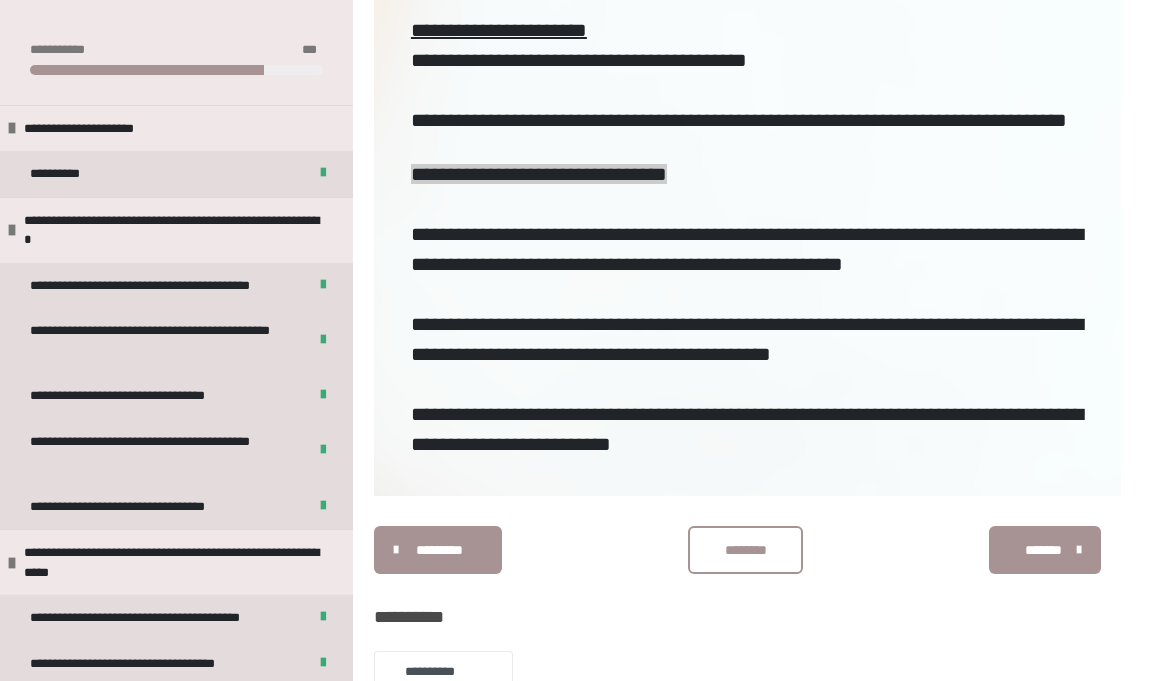 scroll, scrollTop: 2342, scrollLeft: 0, axis: vertical 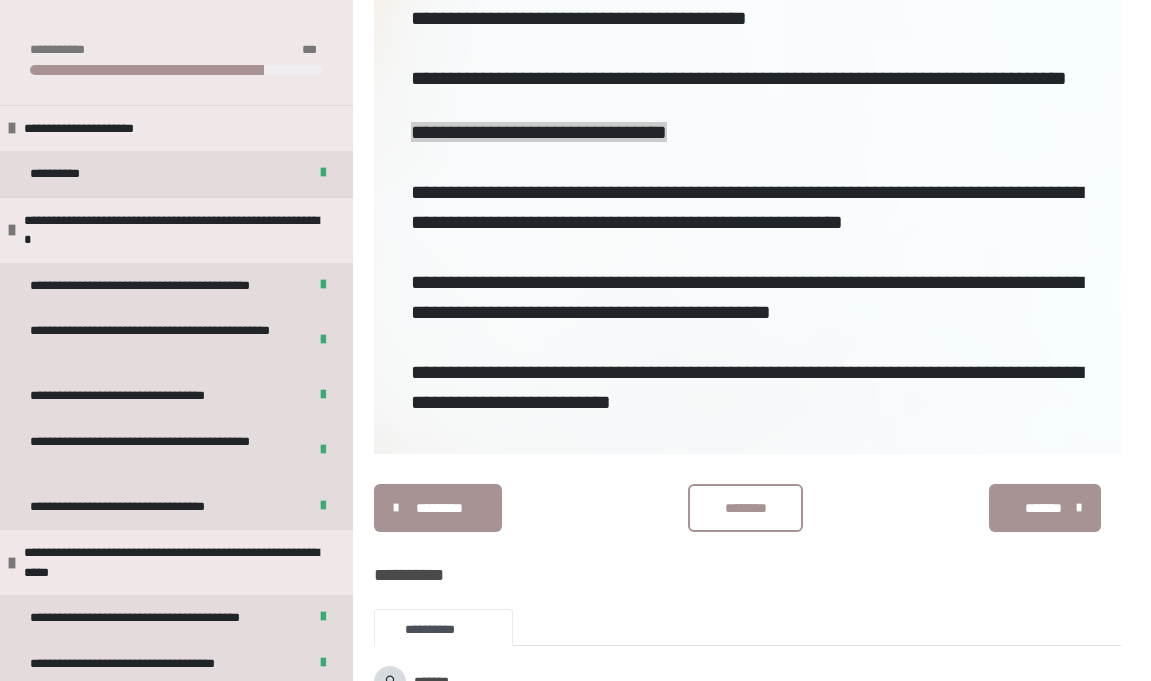 click on "********" at bounding box center [745, 508] 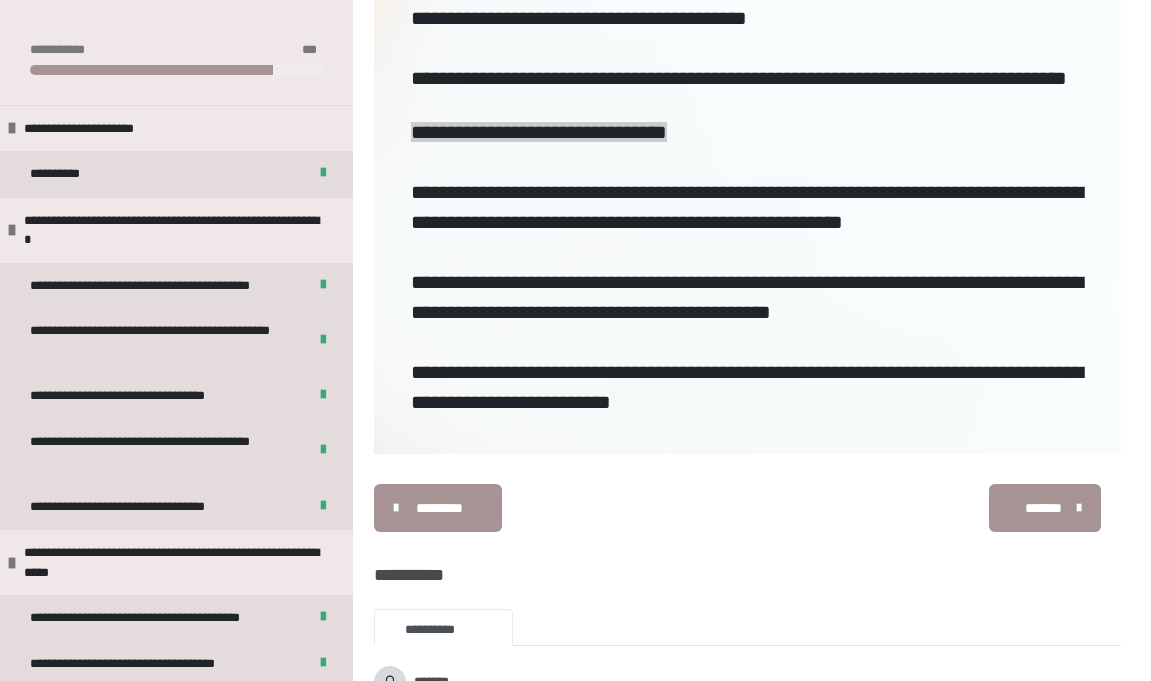 click on "*******" at bounding box center [1043, 508] 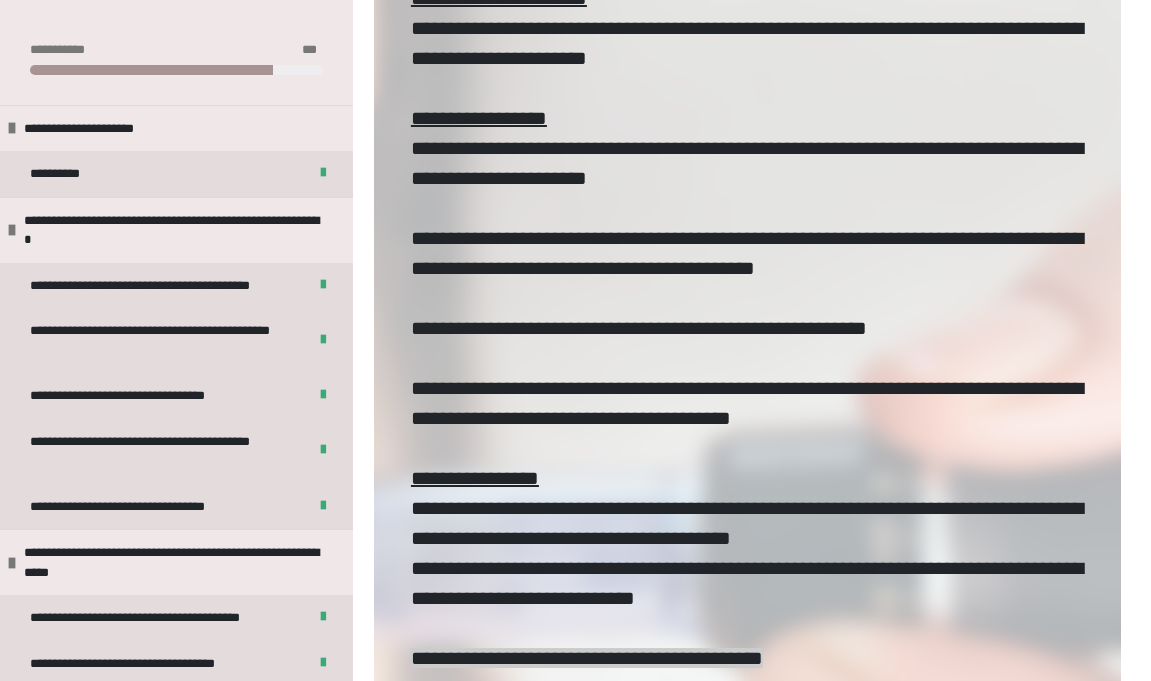 scroll, scrollTop: 1142, scrollLeft: 0, axis: vertical 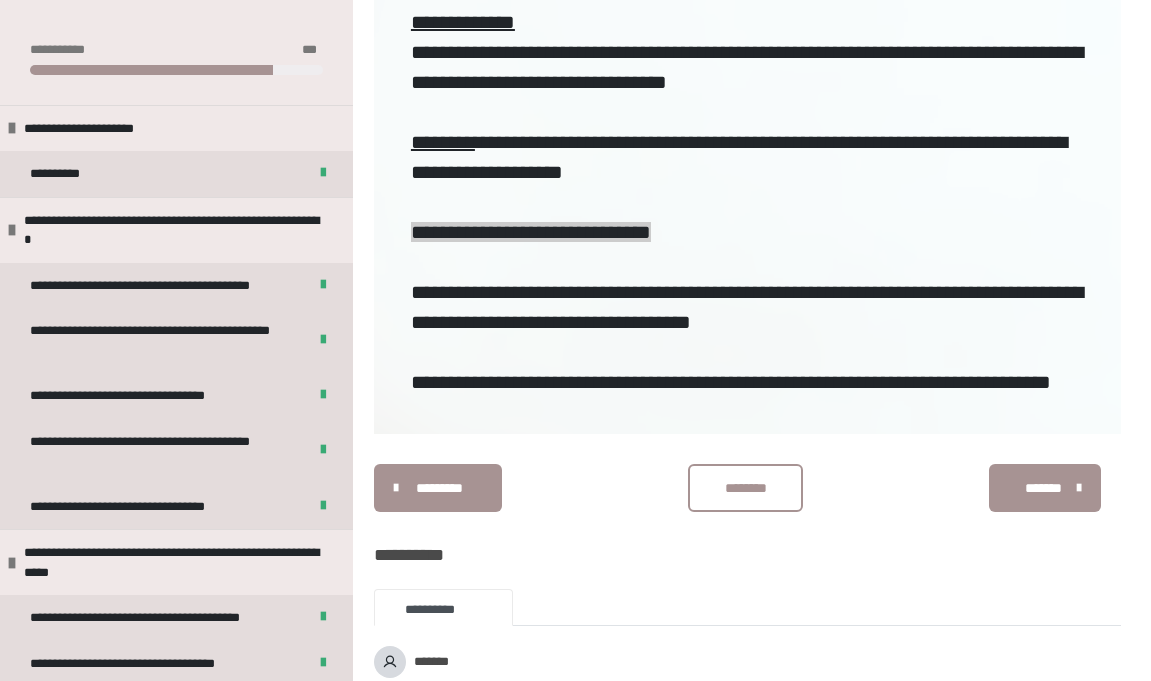 click on "********" at bounding box center [745, 488] 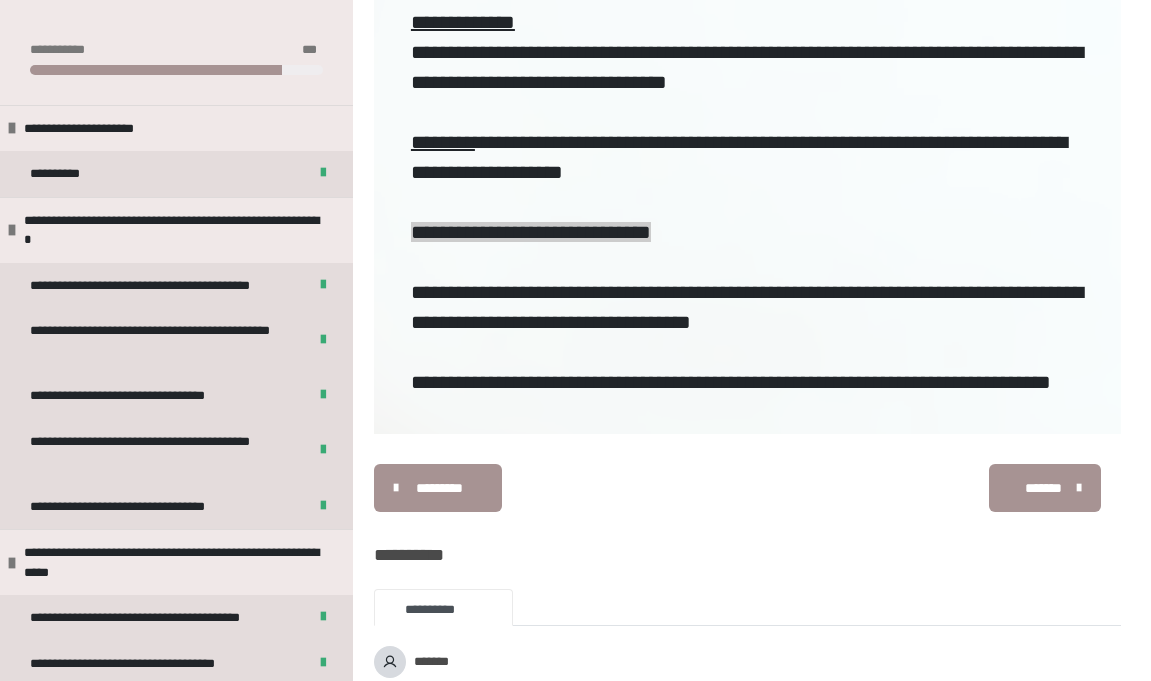 click on "*******" at bounding box center [1043, 488] 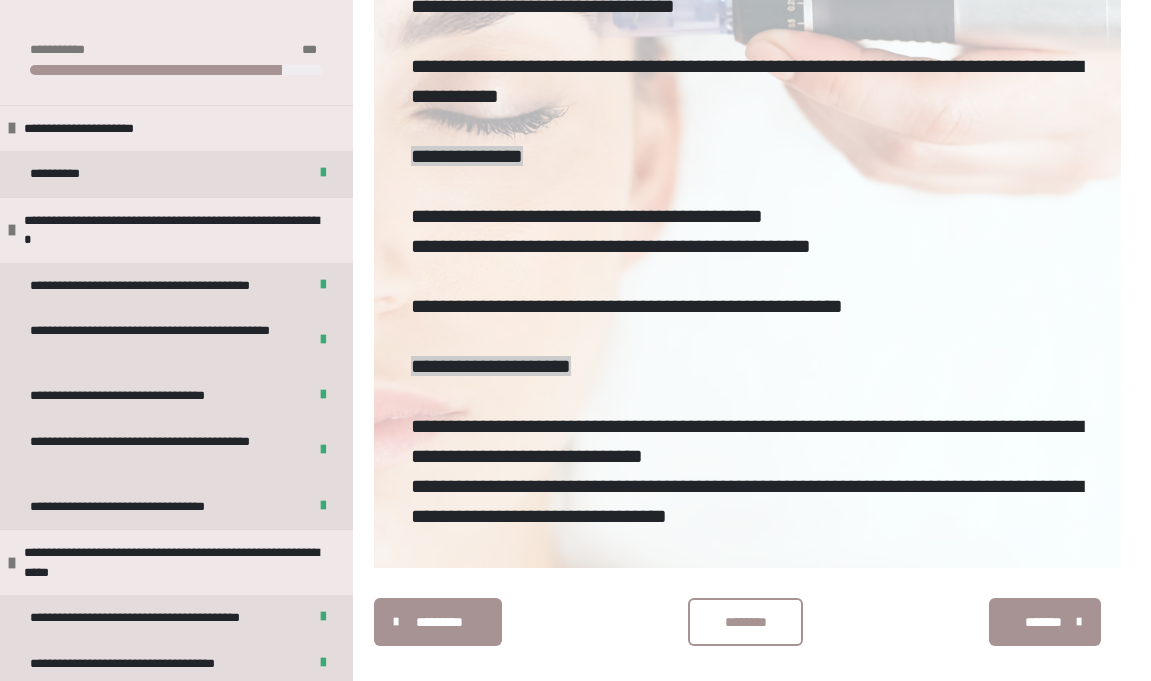 scroll, scrollTop: 1200, scrollLeft: 0, axis: vertical 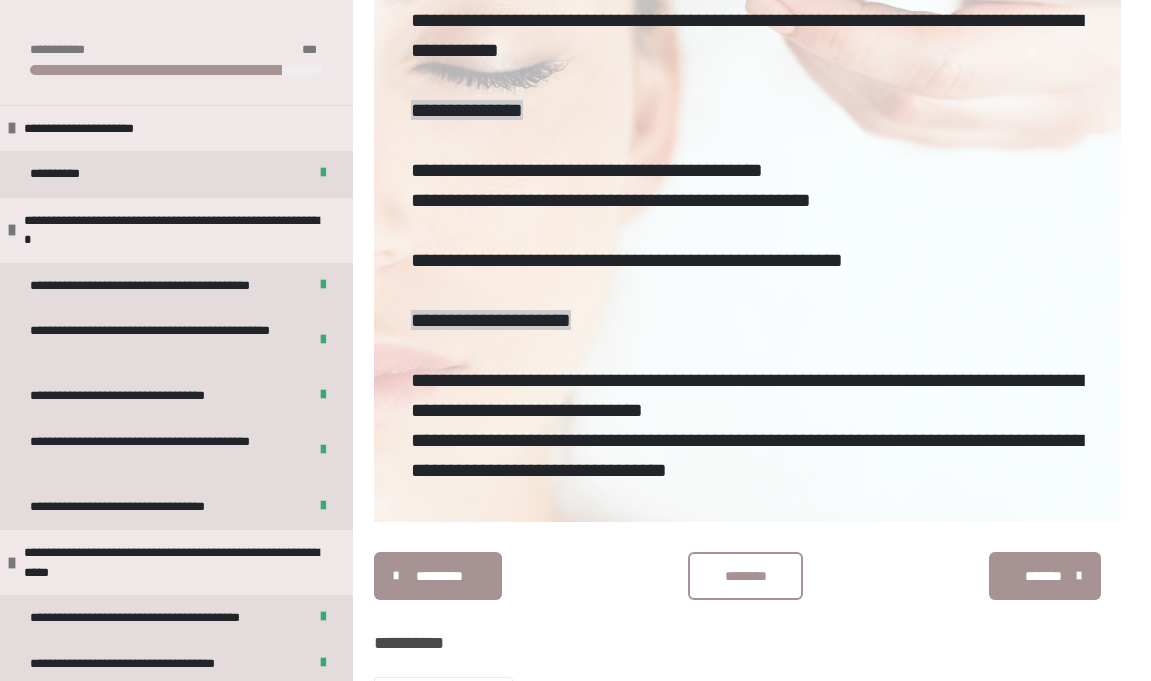 click on "********" at bounding box center (745, 576) 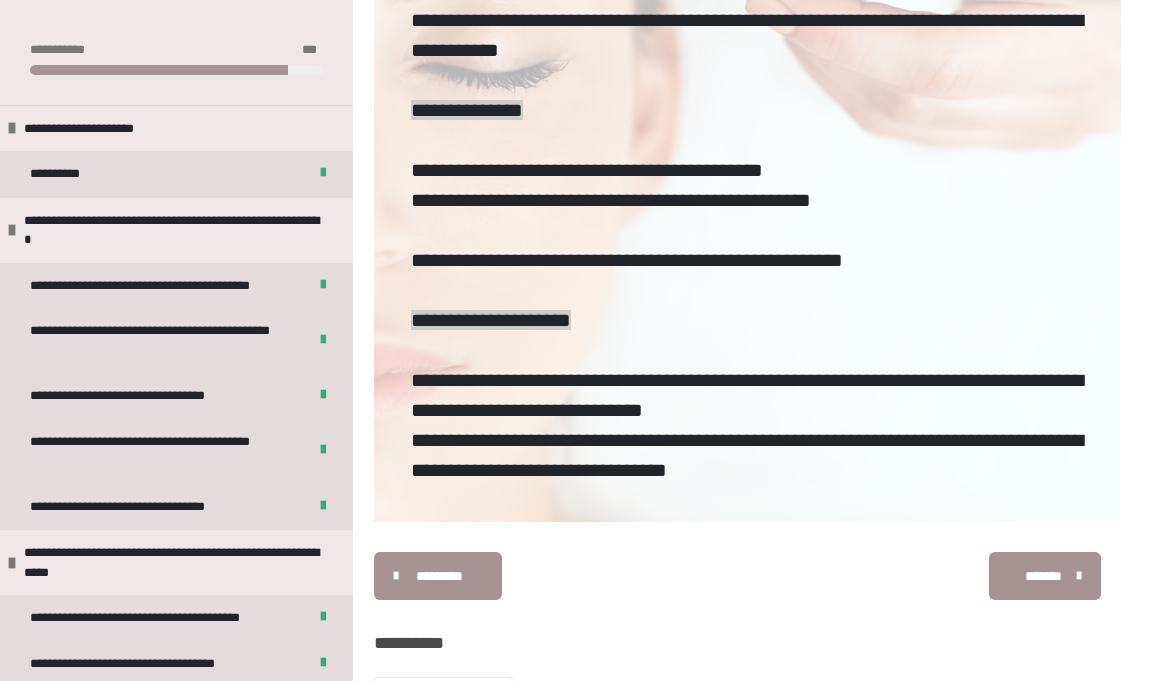 click on "*******" at bounding box center [1043, 576] 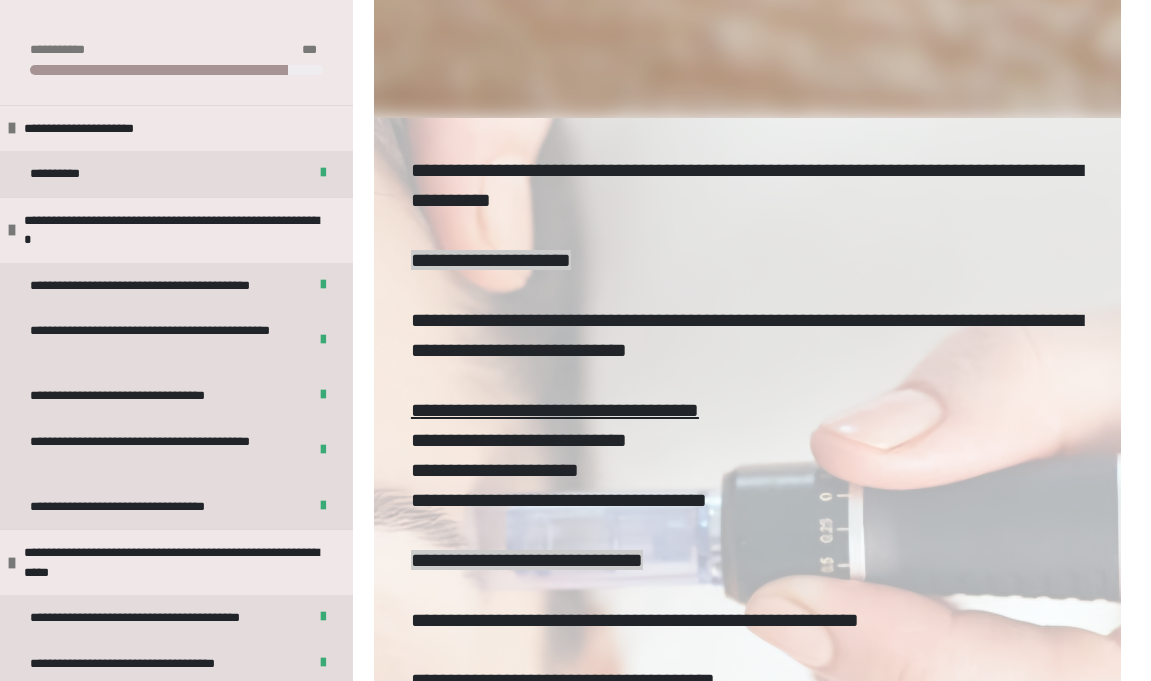 scroll, scrollTop: 800, scrollLeft: 0, axis: vertical 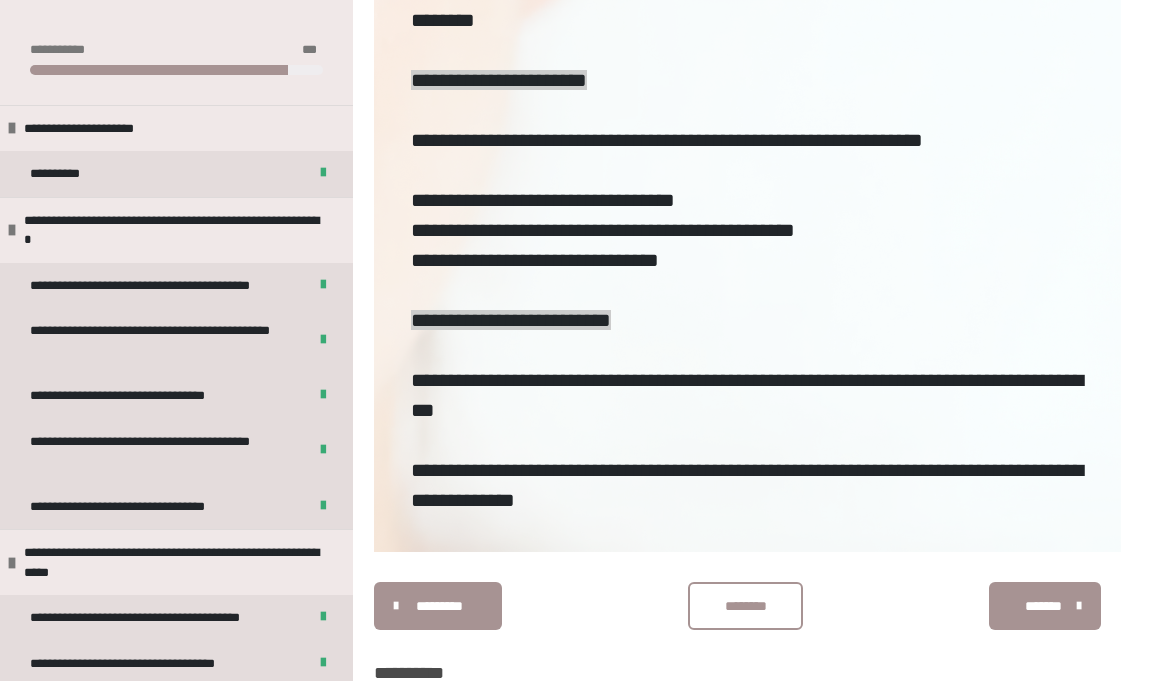 click on "********" at bounding box center [745, 606] 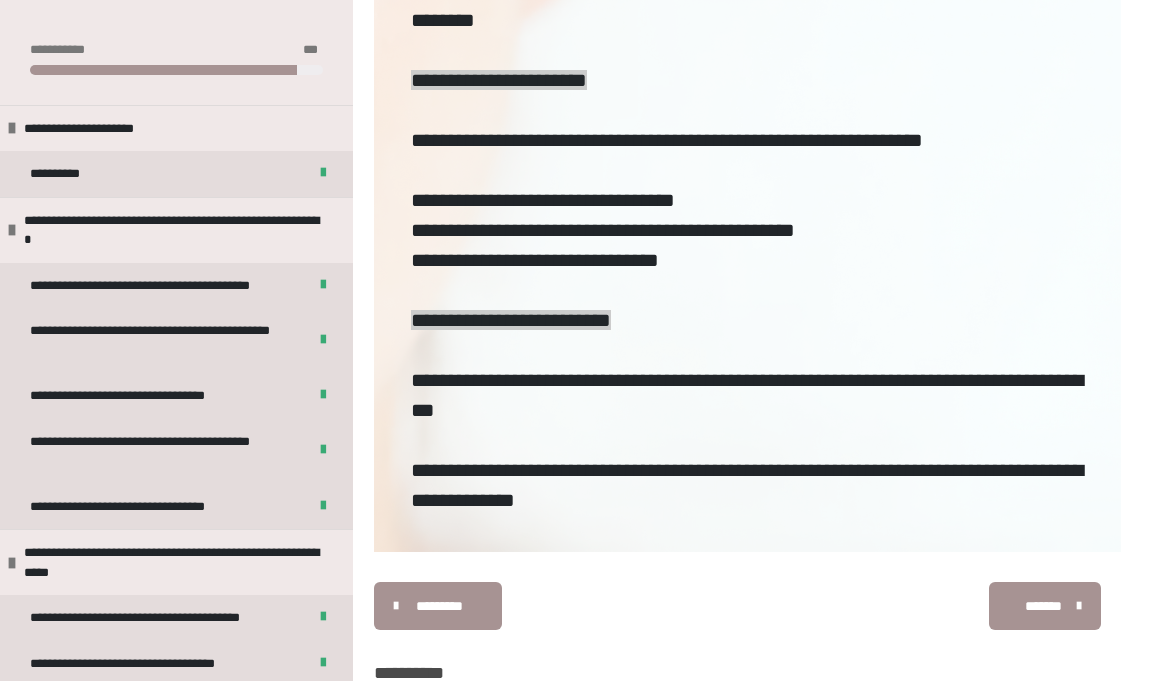 click on "*******" at bounding box center (1043, 606) 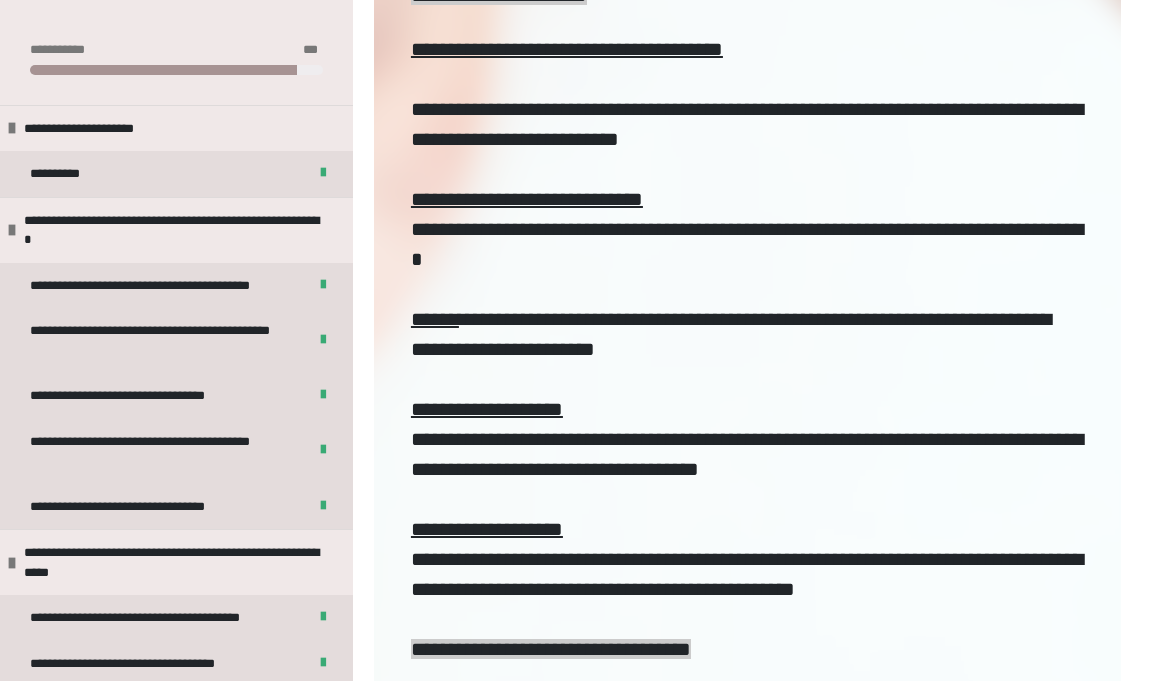 scroll, scrollTop: 2300, scrollLeft: 0, axis: vertical 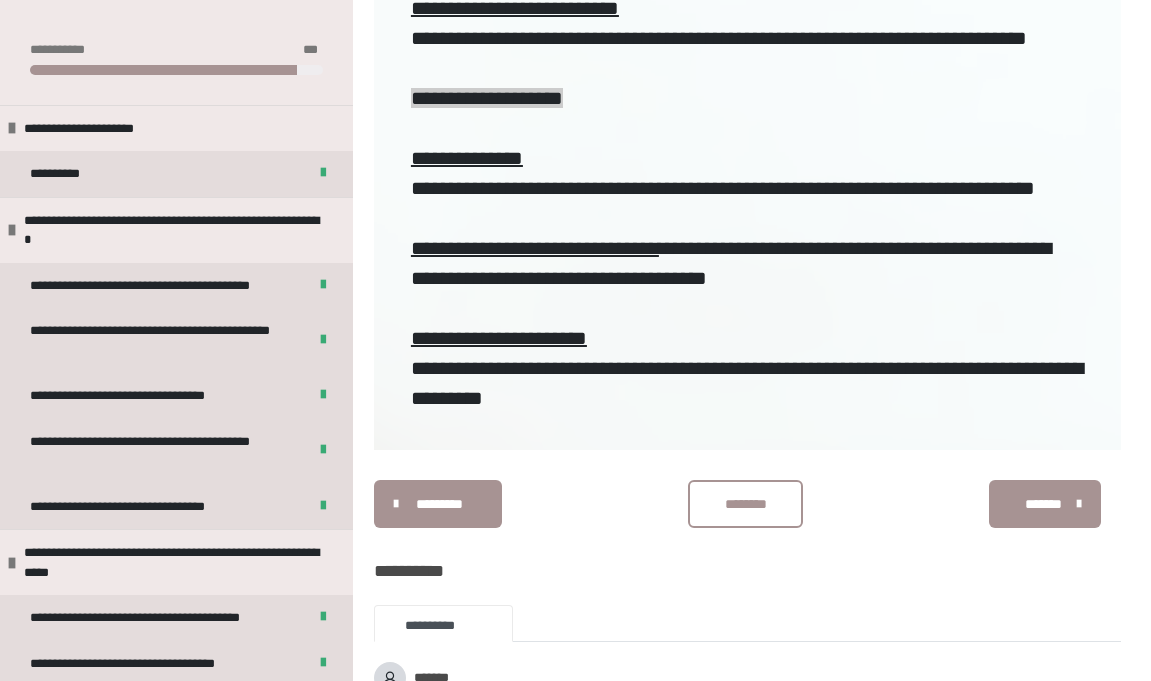 click on "********" at bounding box center (745, 504) 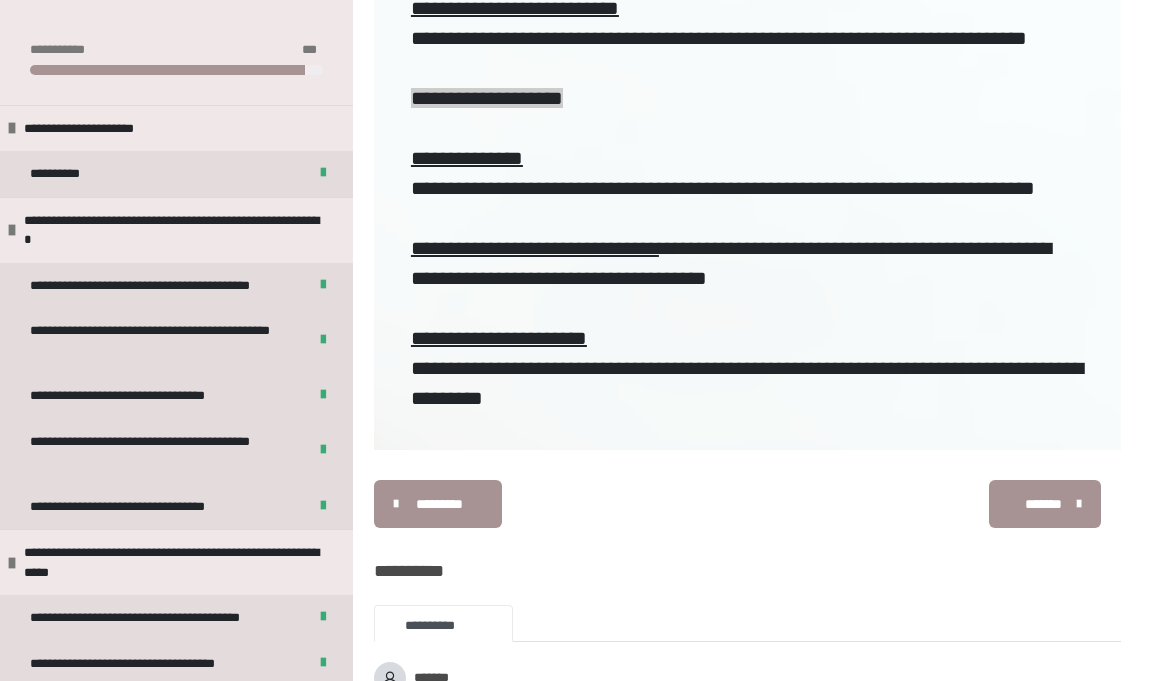 click on "********* ******** *******" at bounding box center [747, 504] 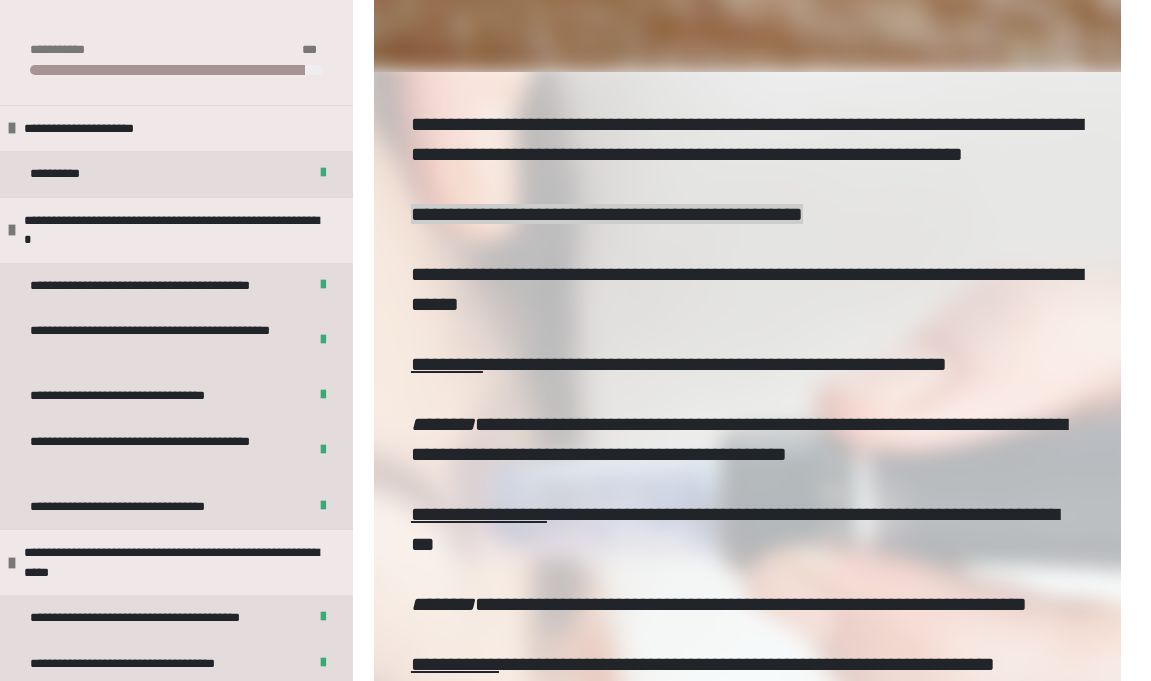 scroll, scrollTop: 556, scrollLeft: 0, axis: vertical 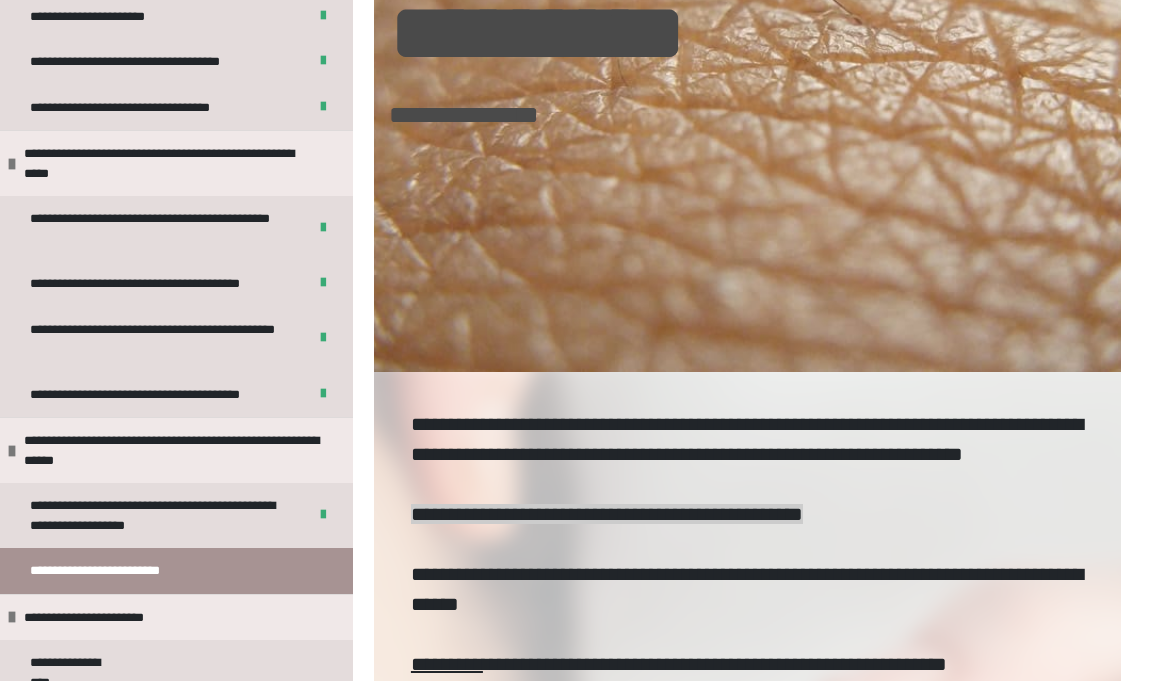 click on "**********" at bounding box center [176, 571] 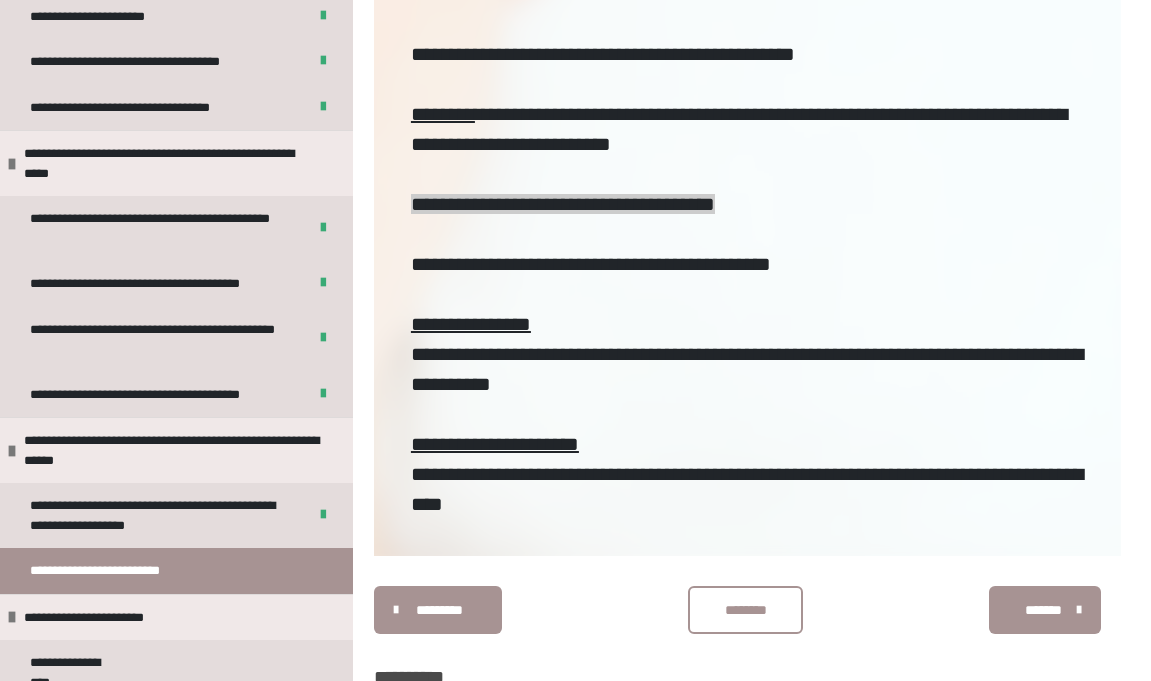 scroll, scrollTop: 1888, scrollLeft: 0, axis: vertical 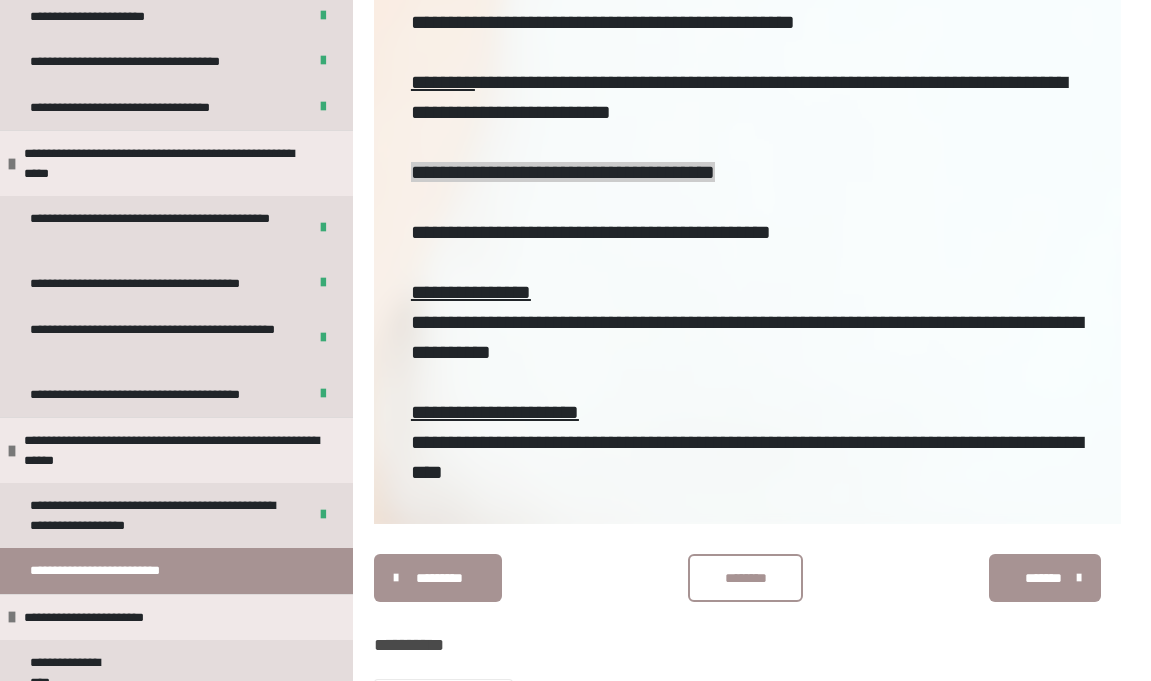 click on "********" at bounding box center [745, 578] 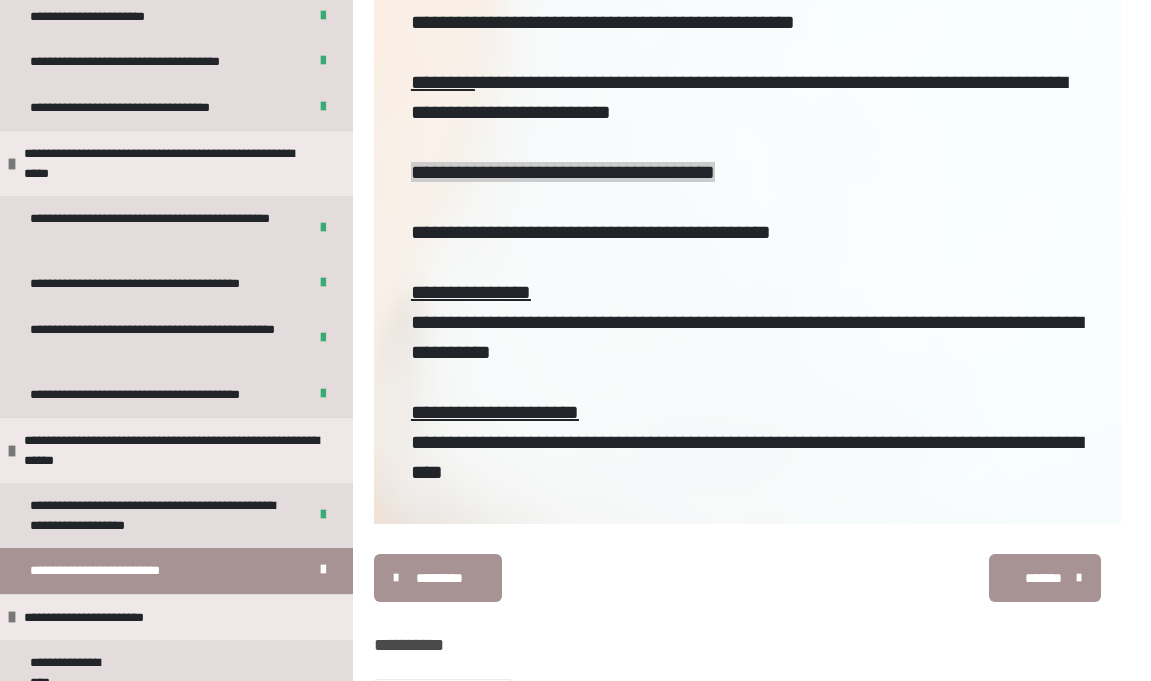 click on "*******" at bounding box center [1043, 578] 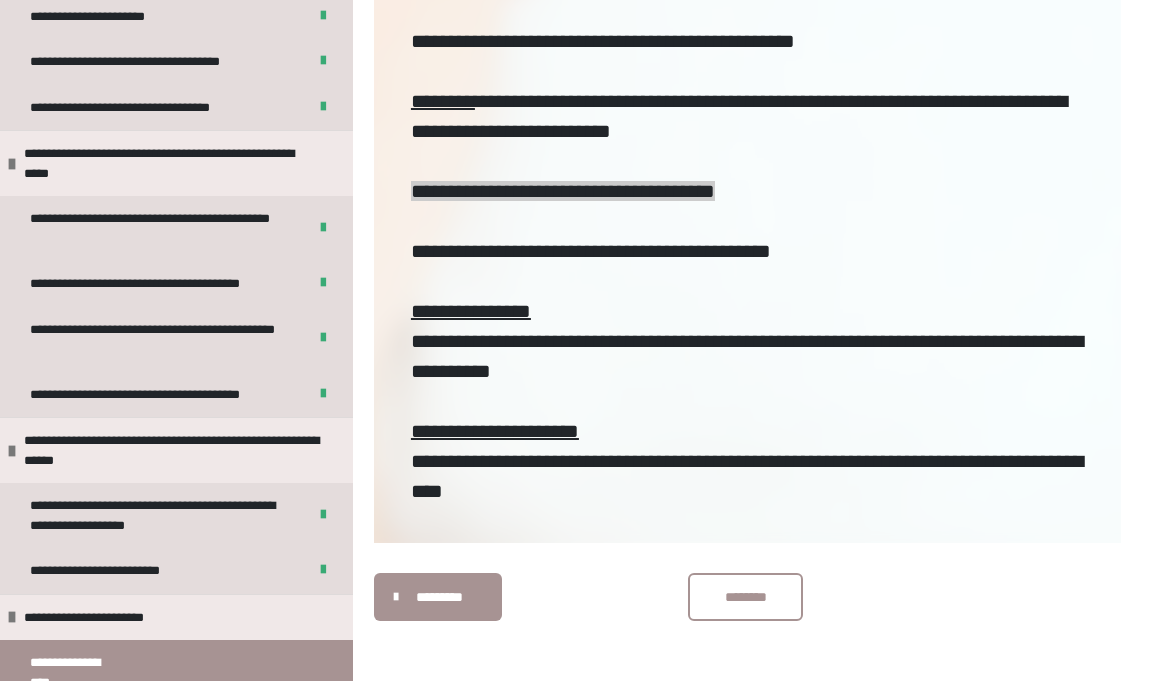 scroll, scrollTop: 519, scrollLeft: 0, axis: vertical 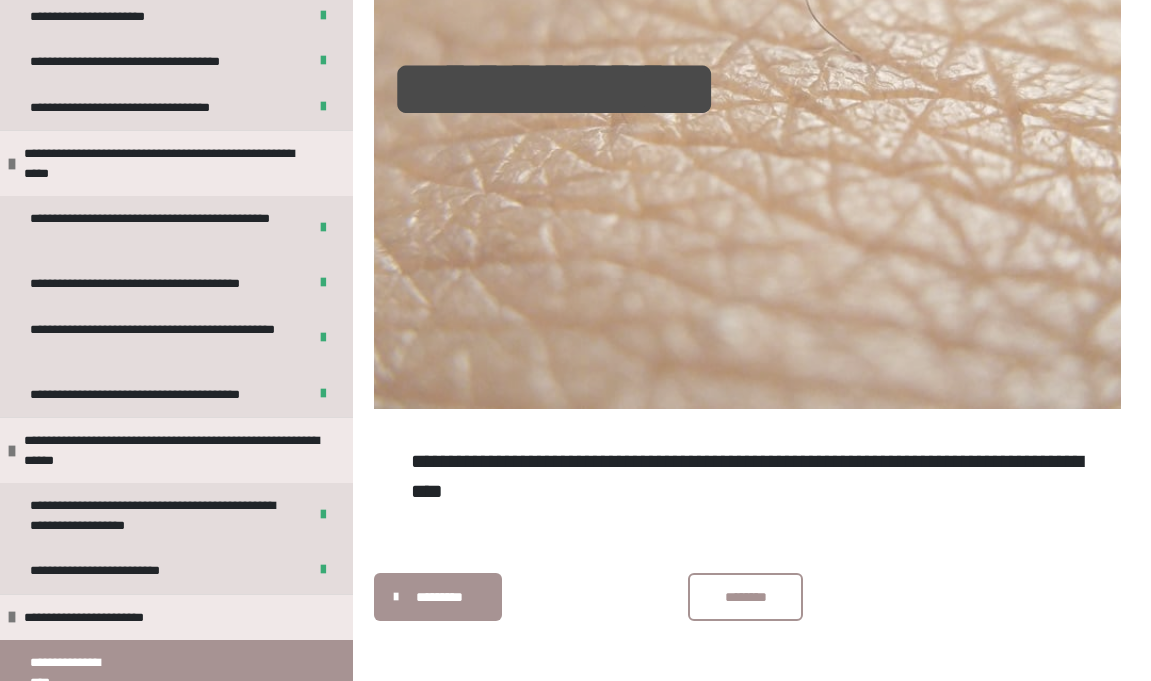 click on "********" at bounding box center [745, 597] 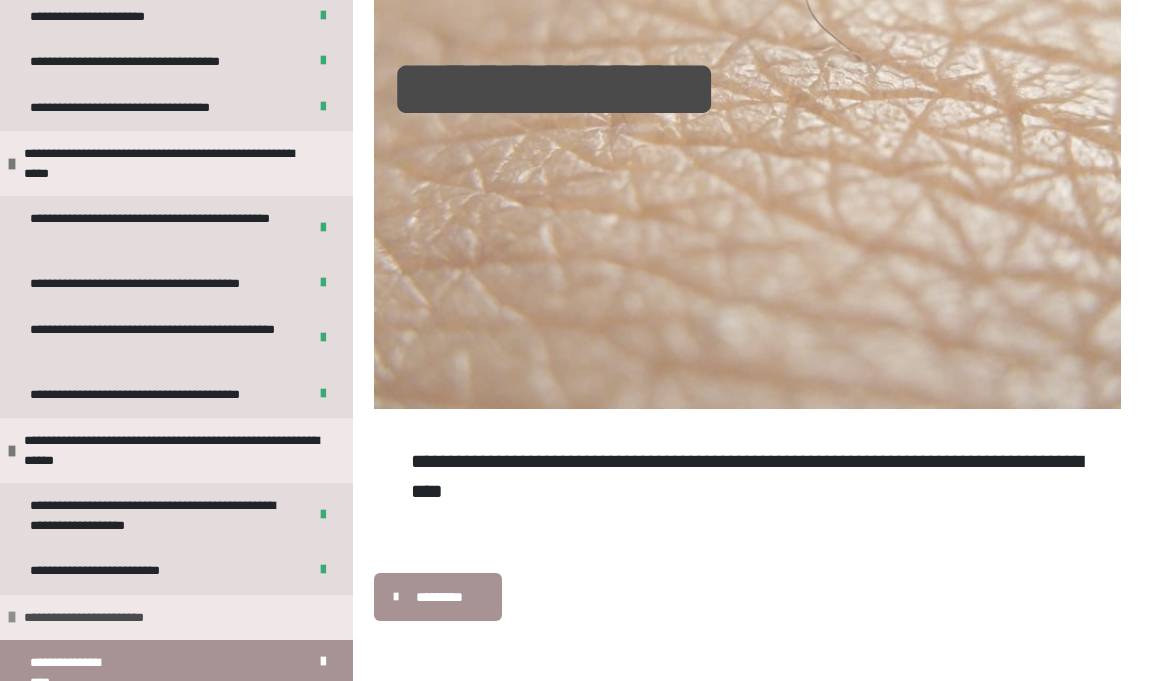 click on "**********" at bounding box center (89, 618) 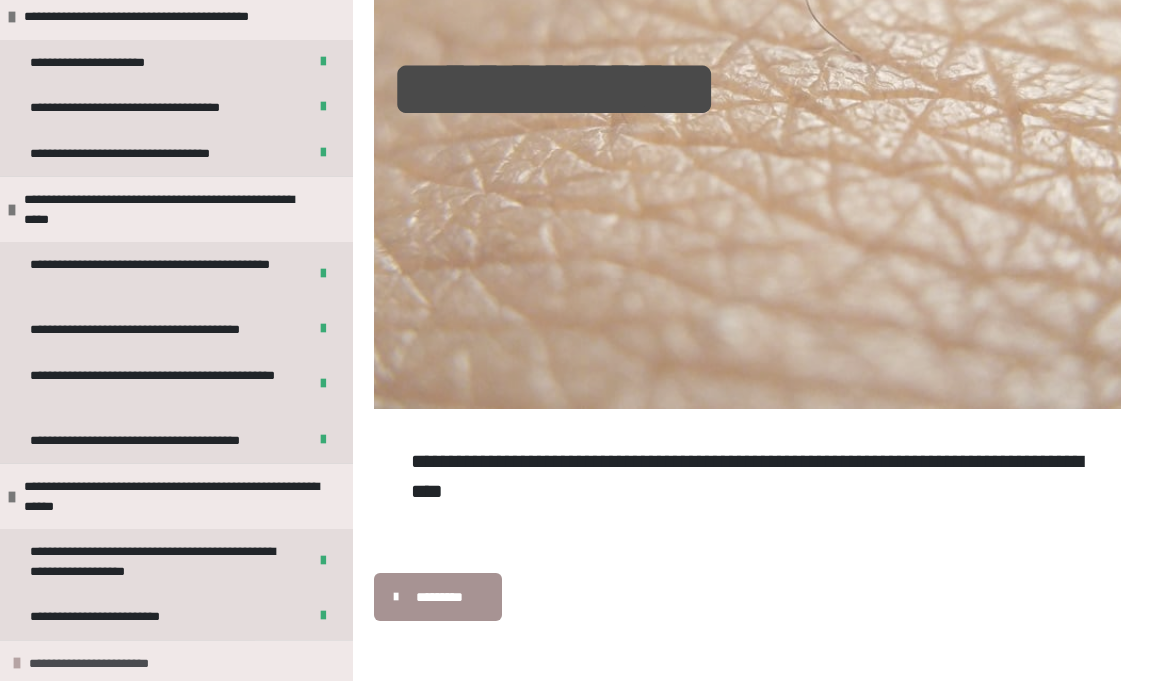 scroll, scrollTop: 1866, scrollLeft: 0, axis: vertical 